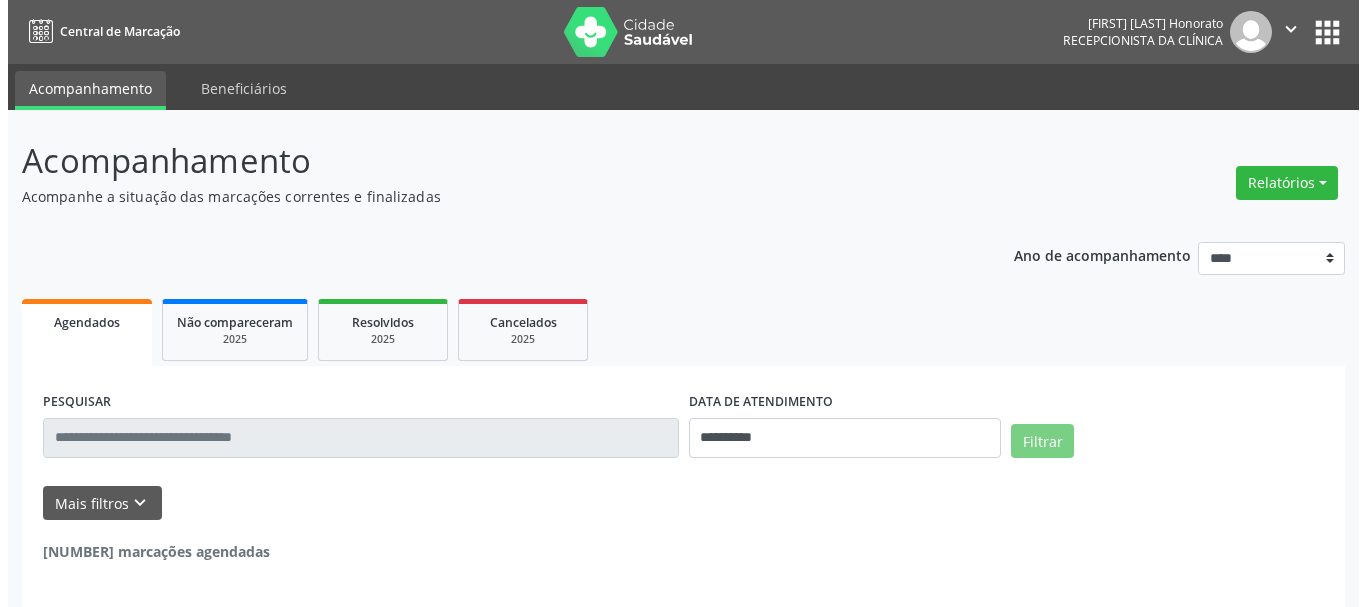 scroll, scrollTop: 0, scrollLeft: 0, axis: both 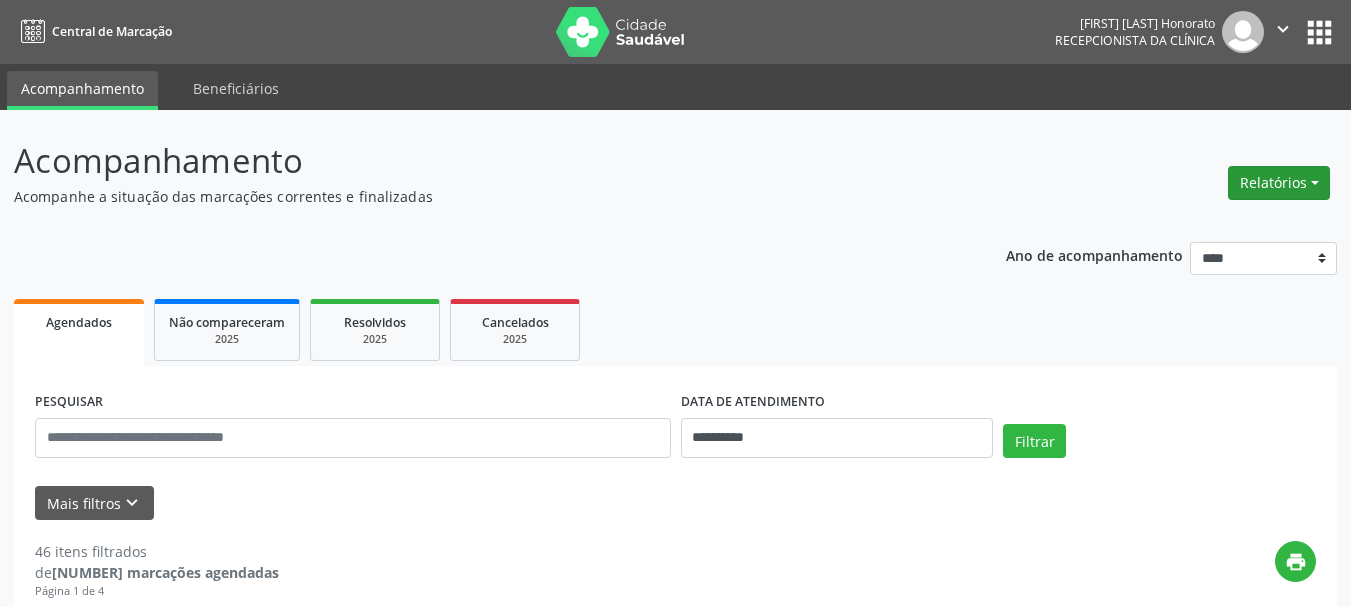 click on "Relatórios" at bounding box center [1279, 183] 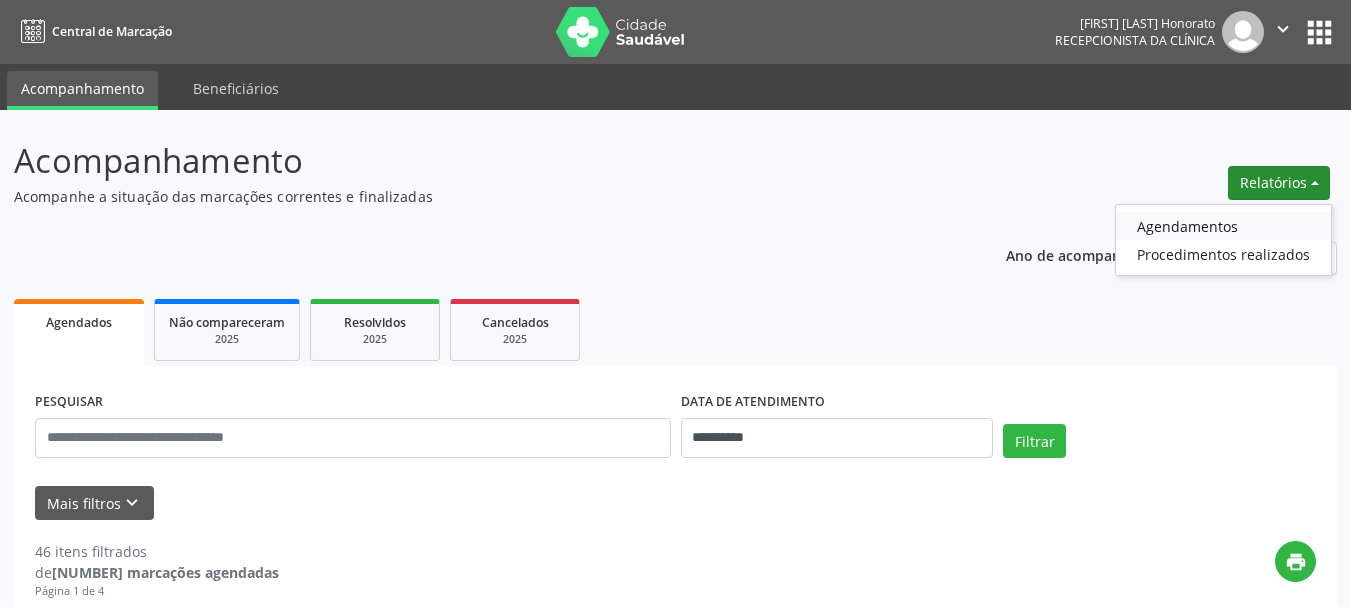 click on "Agendamentos" at bounding box center (1223, 226) 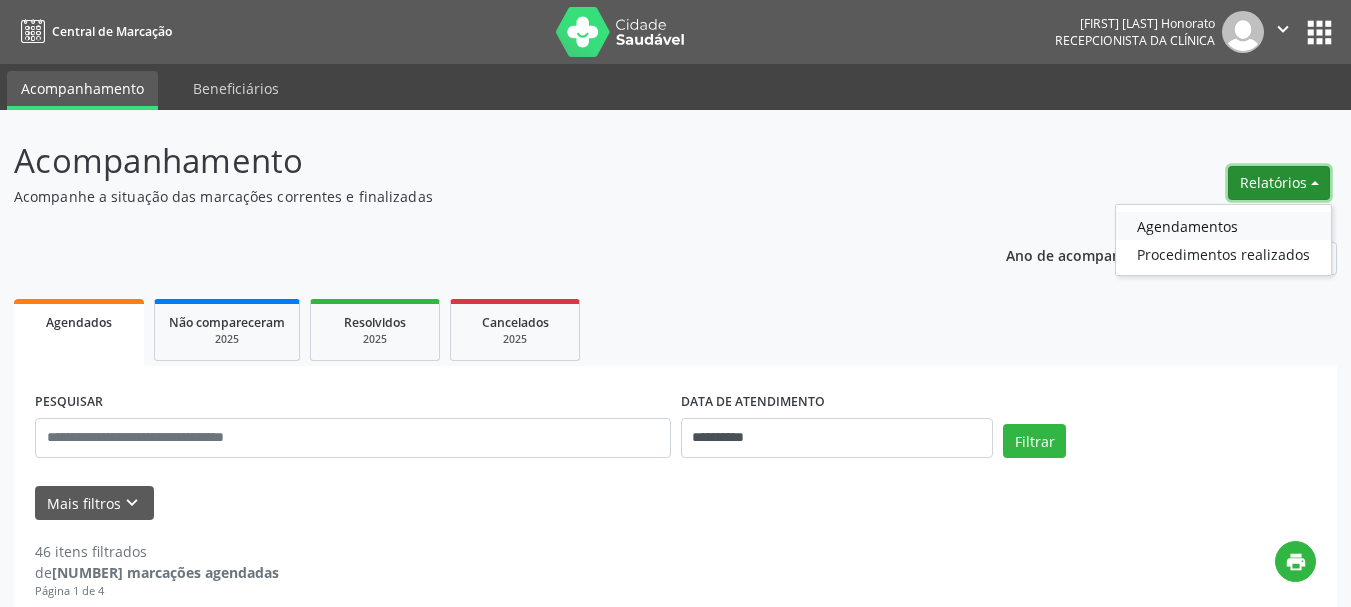 select on "*" 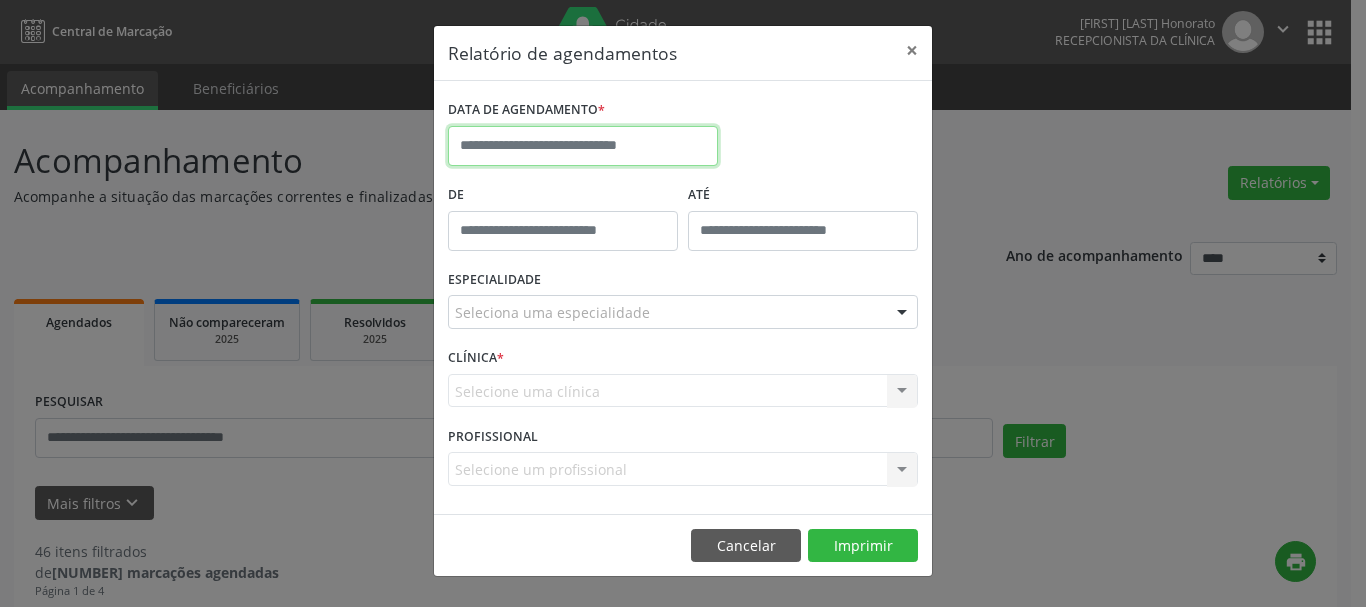 click at bounding box center (583, 146) 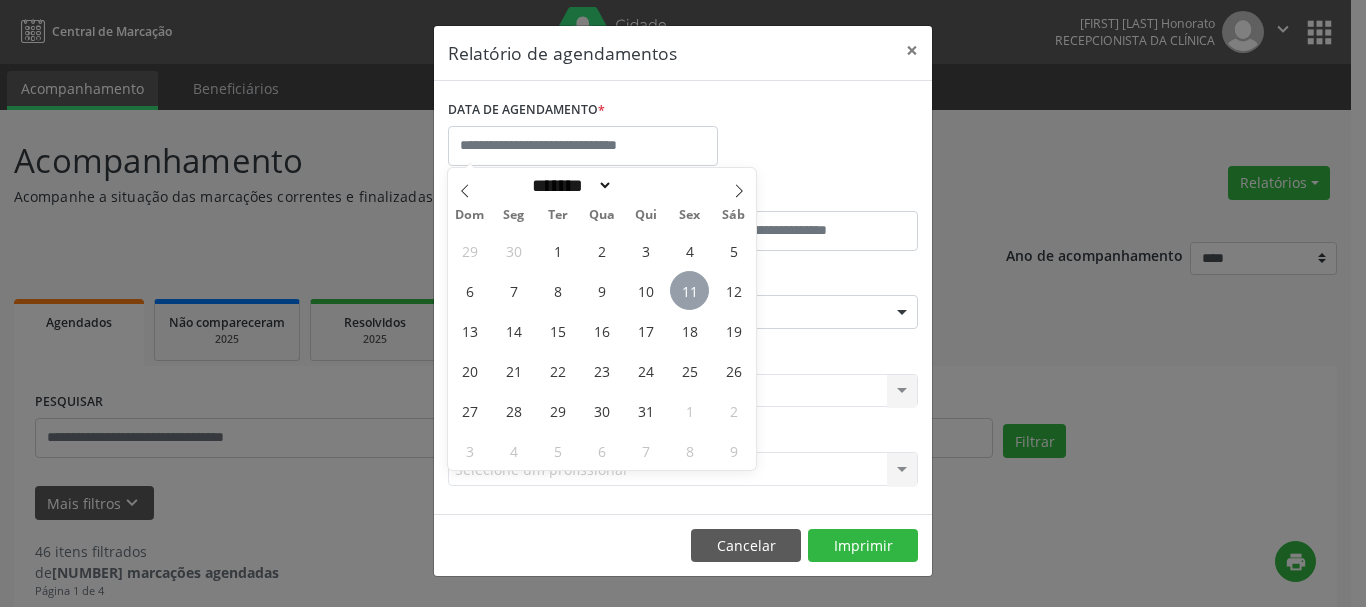 click on "11" at bounding box center (689, 290) 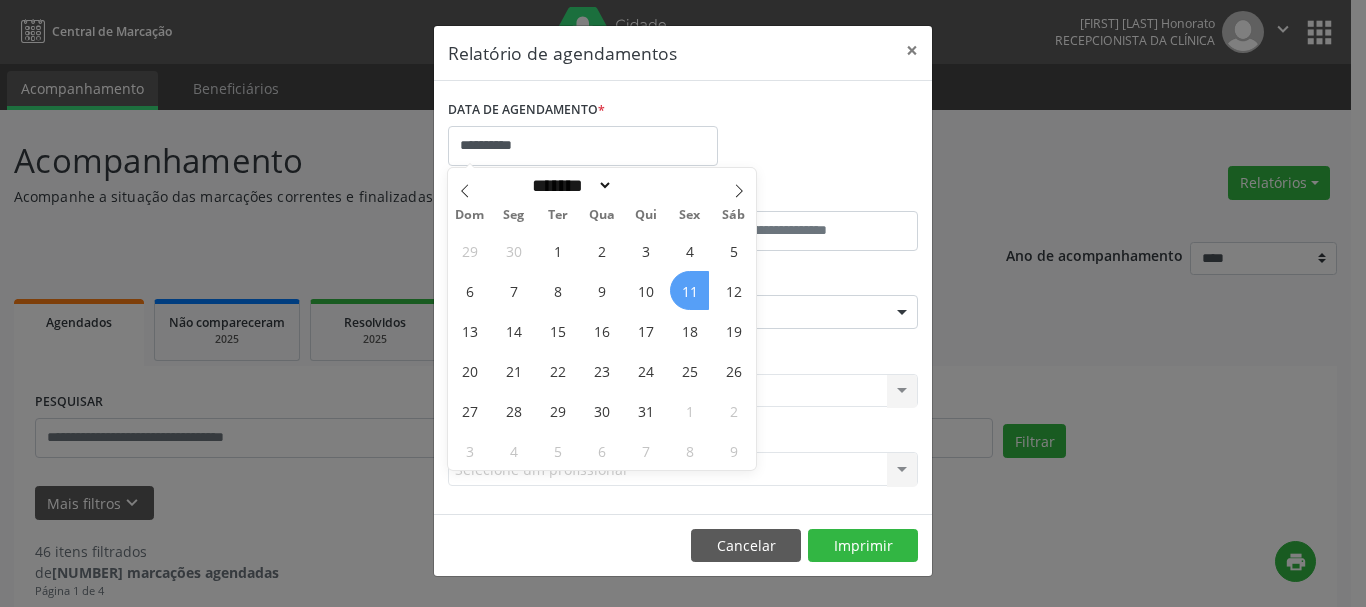 click on "11" at bounding box center (689, 290) 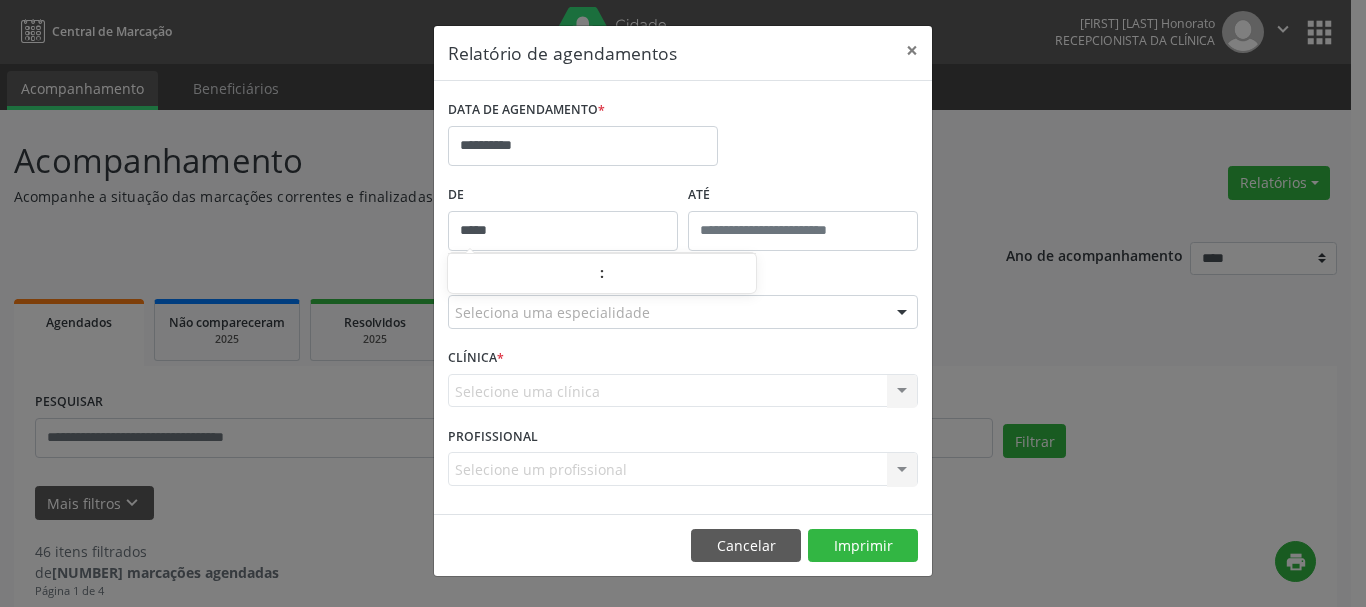 click on "*****" at bounding box center (563, 231) 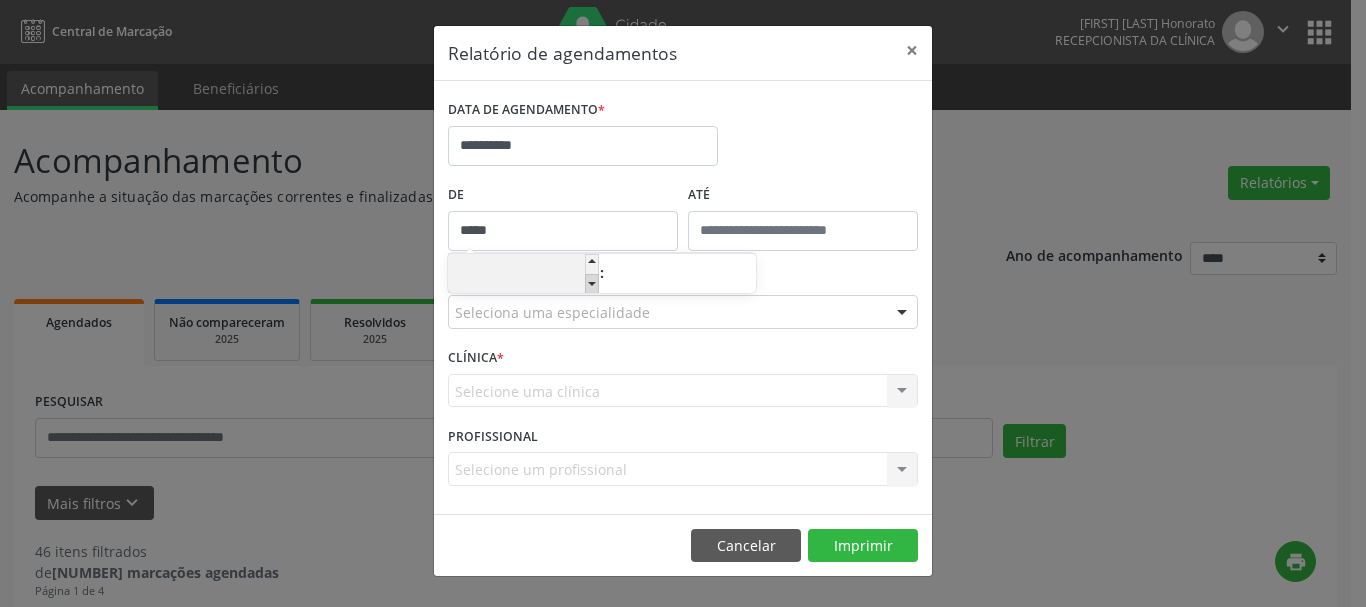 click at bounding box center [592, 284] 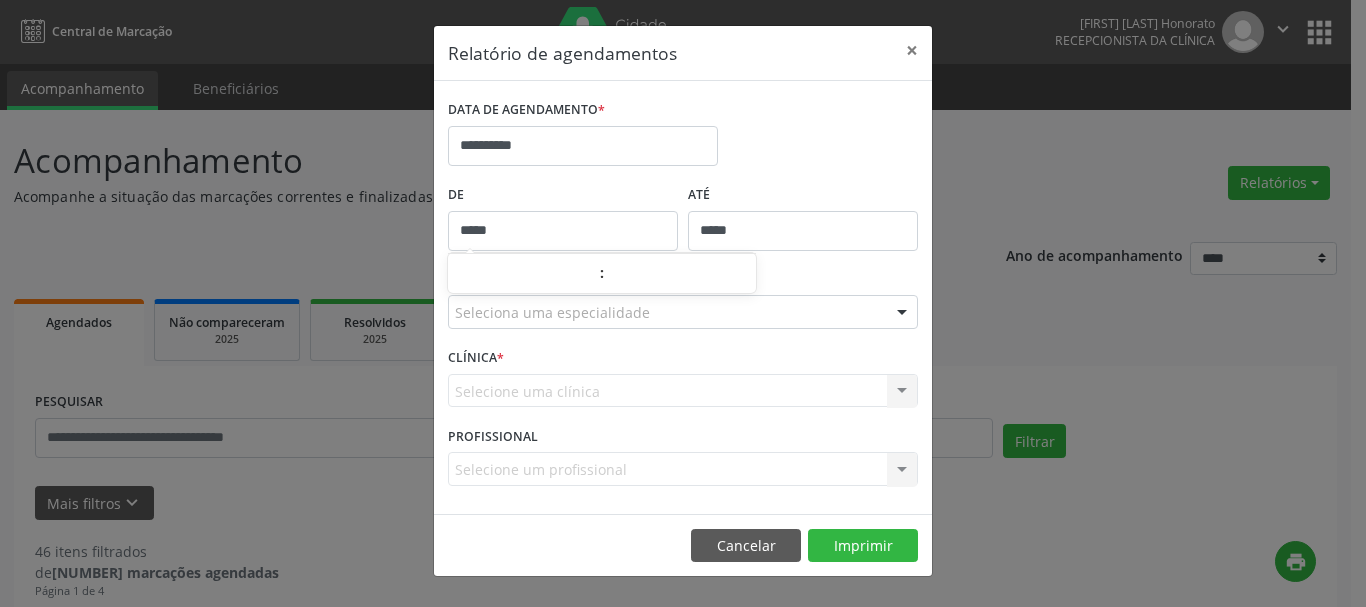 click on "*****" at bounding box center [803, 231] 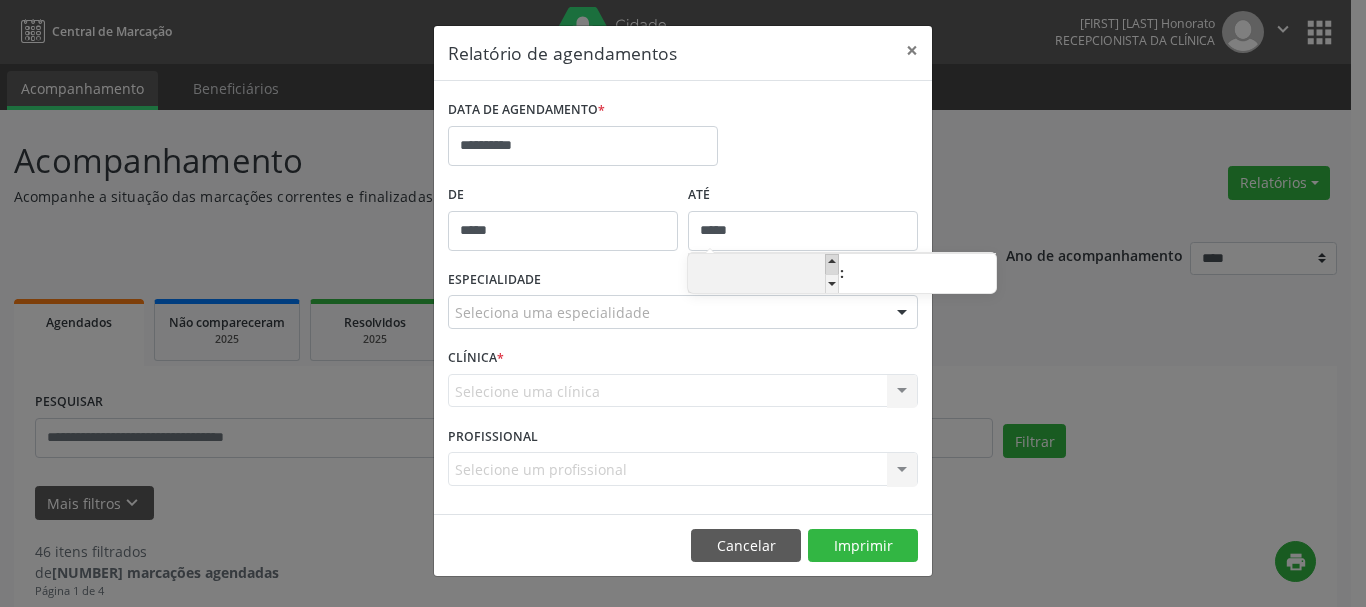 click at bounding box center [832, 264] 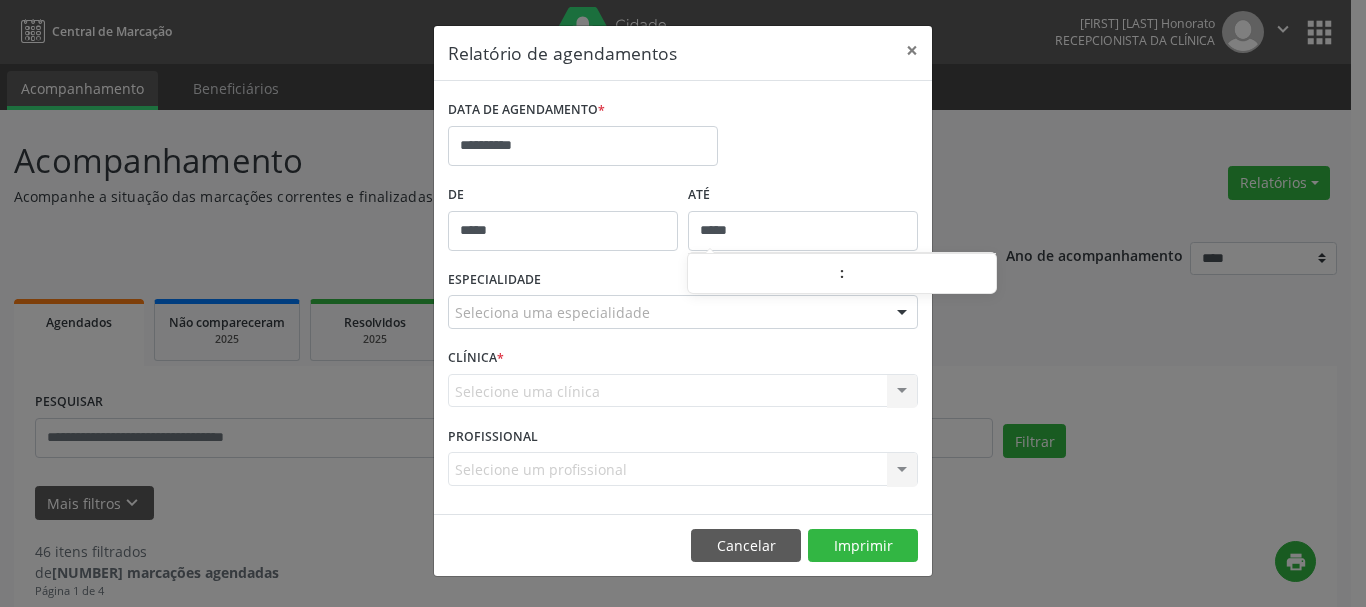 click on "Seleciona uma especialidade" at bounding box center (683, 312) 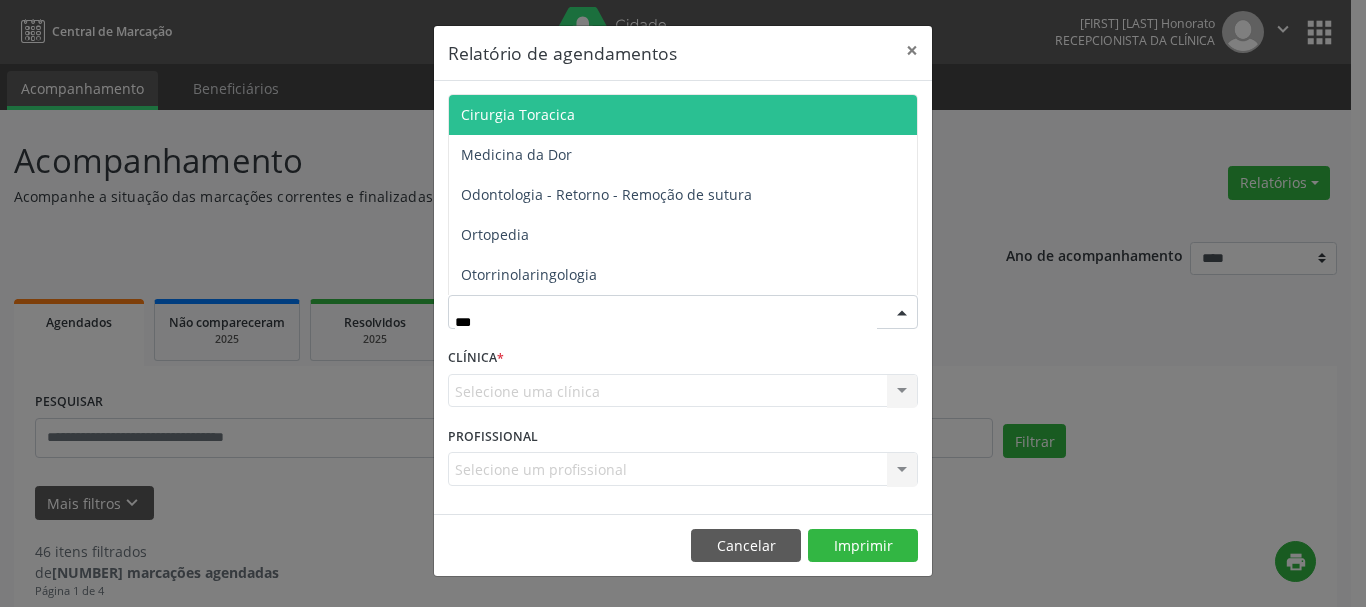 type on "****" 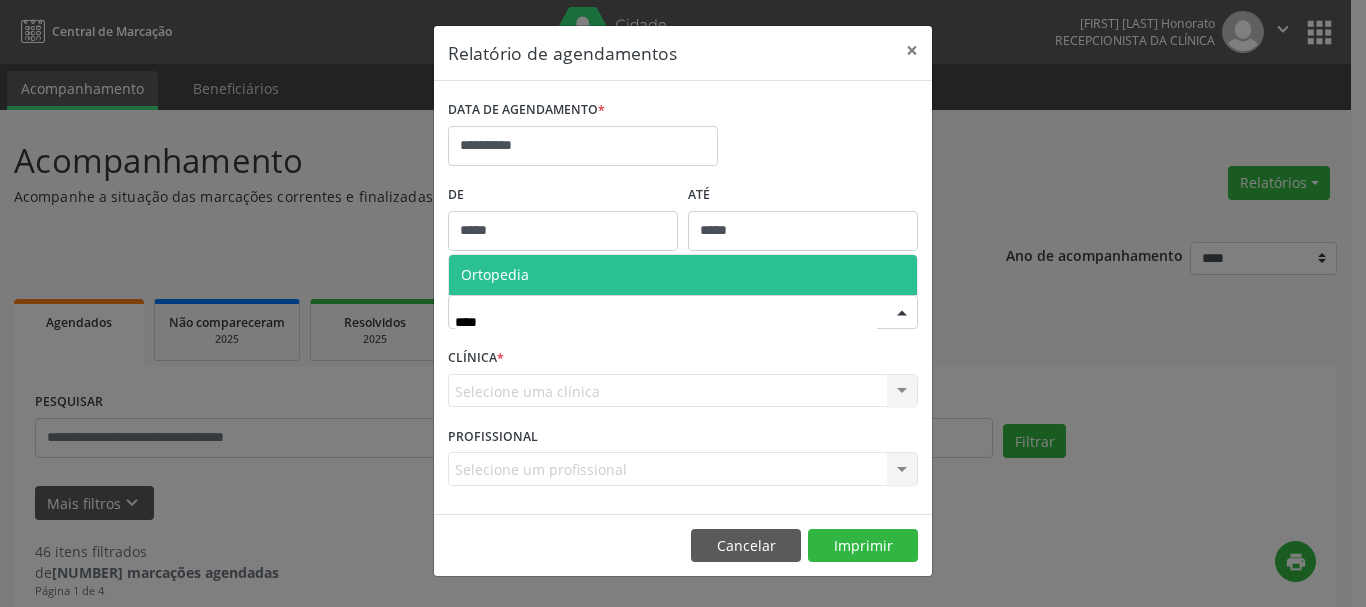 click on "Ortopedia" at bounding box center (683, 275) 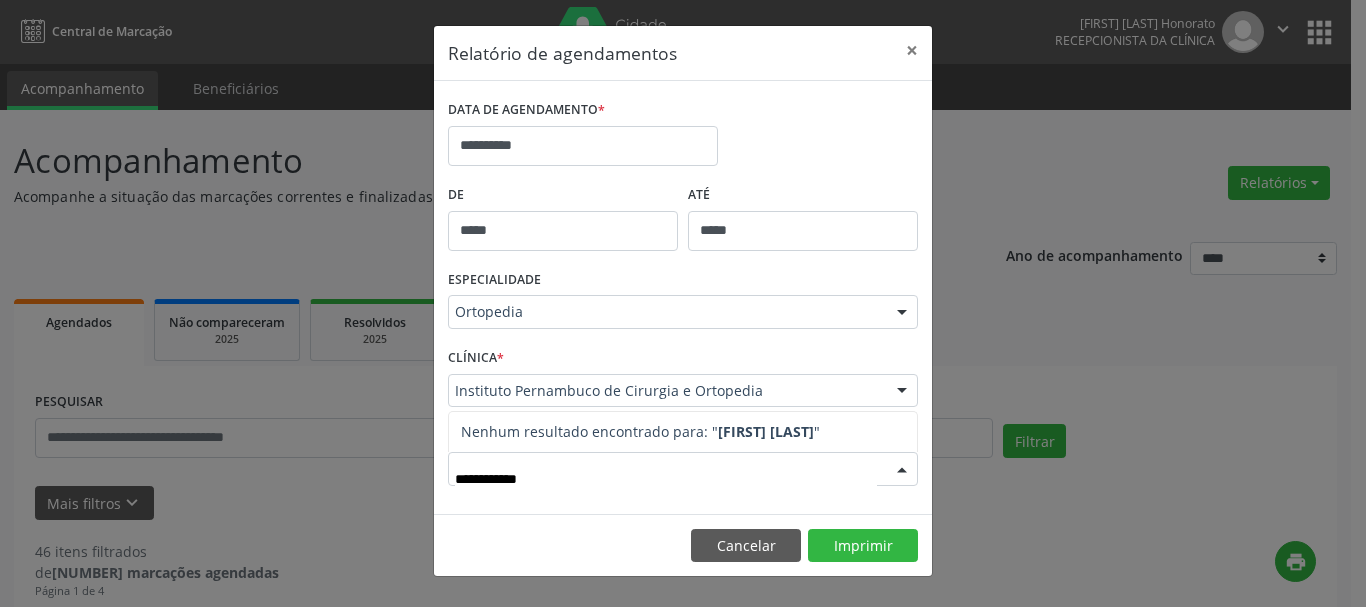 type on "**********" 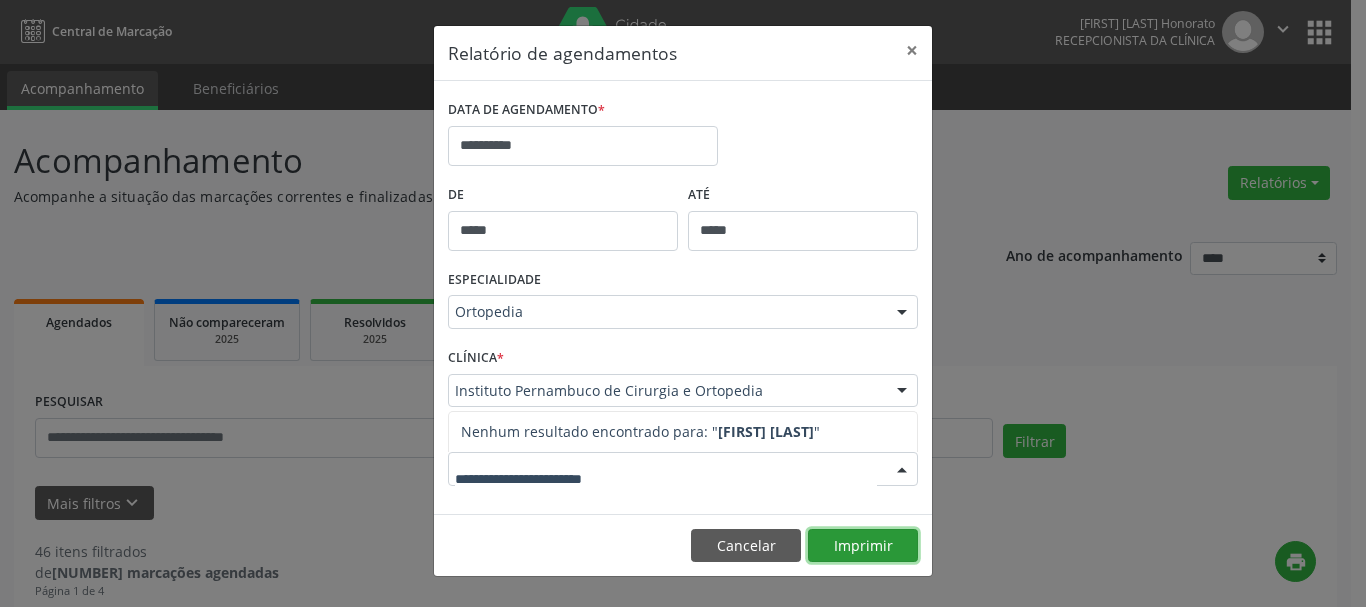 click on "Imprimir" at bounding box center (863, 546) 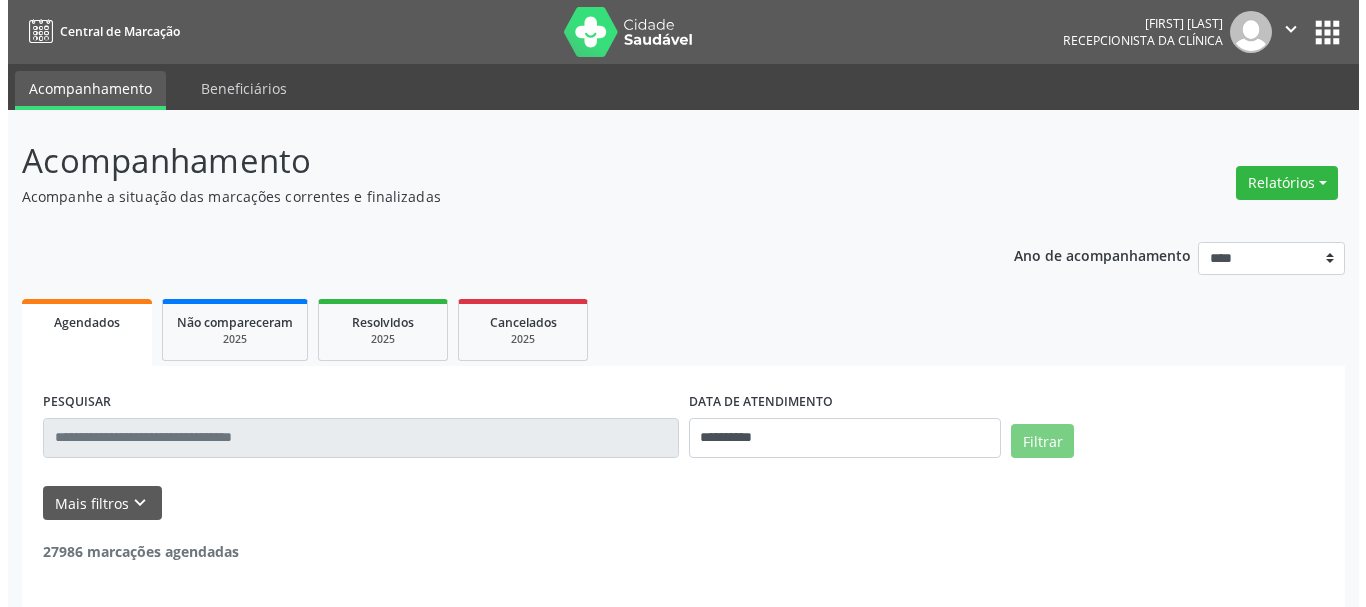 scroll, scrollTop: 0, scrollLeft: 0, axis: both 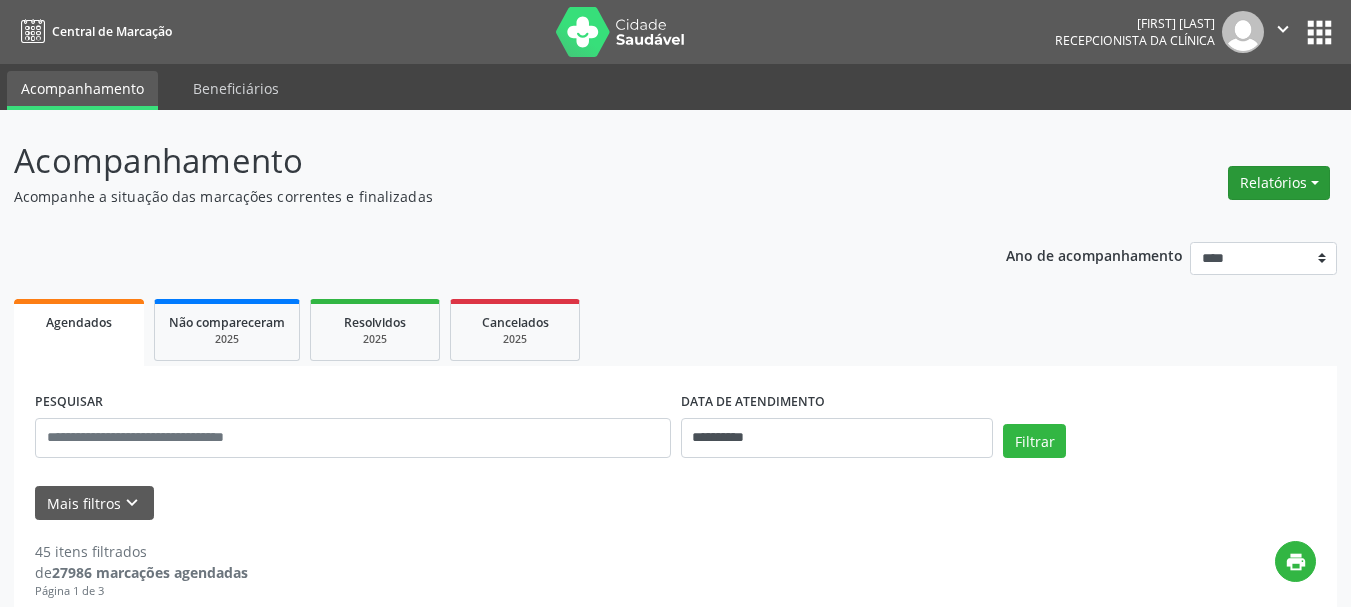 click on "Relatórios" at bounding box center (1279, 183) 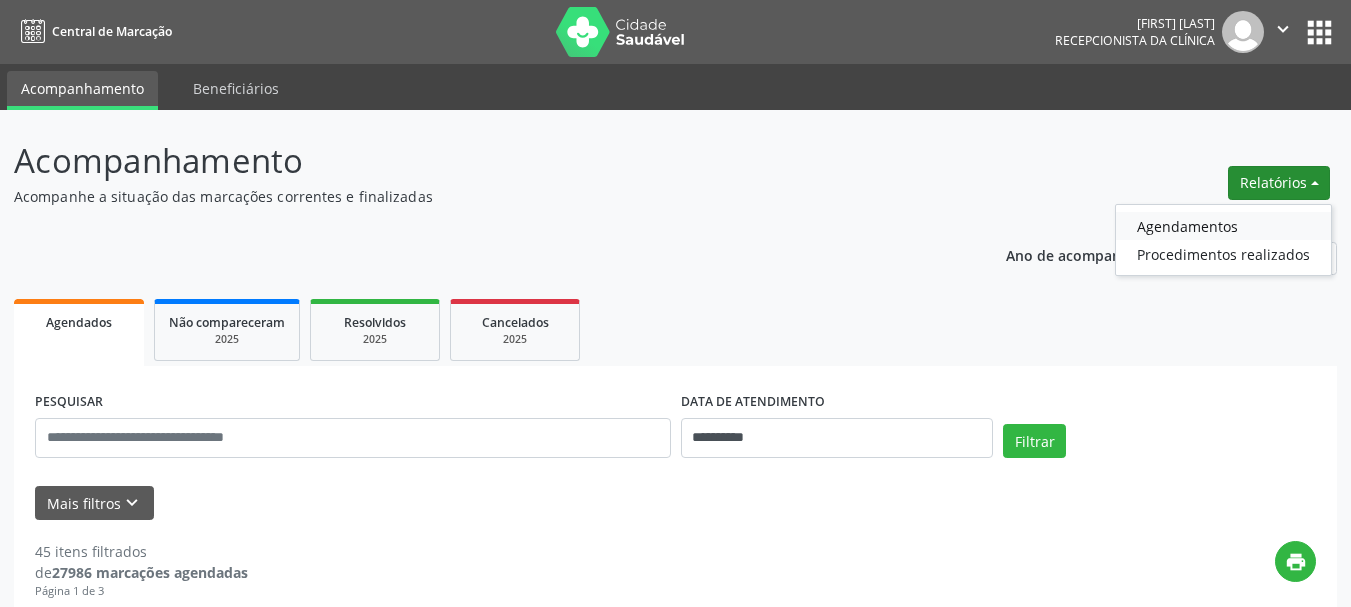 click on "Agendamentos" at bounding box center [1223, 226] 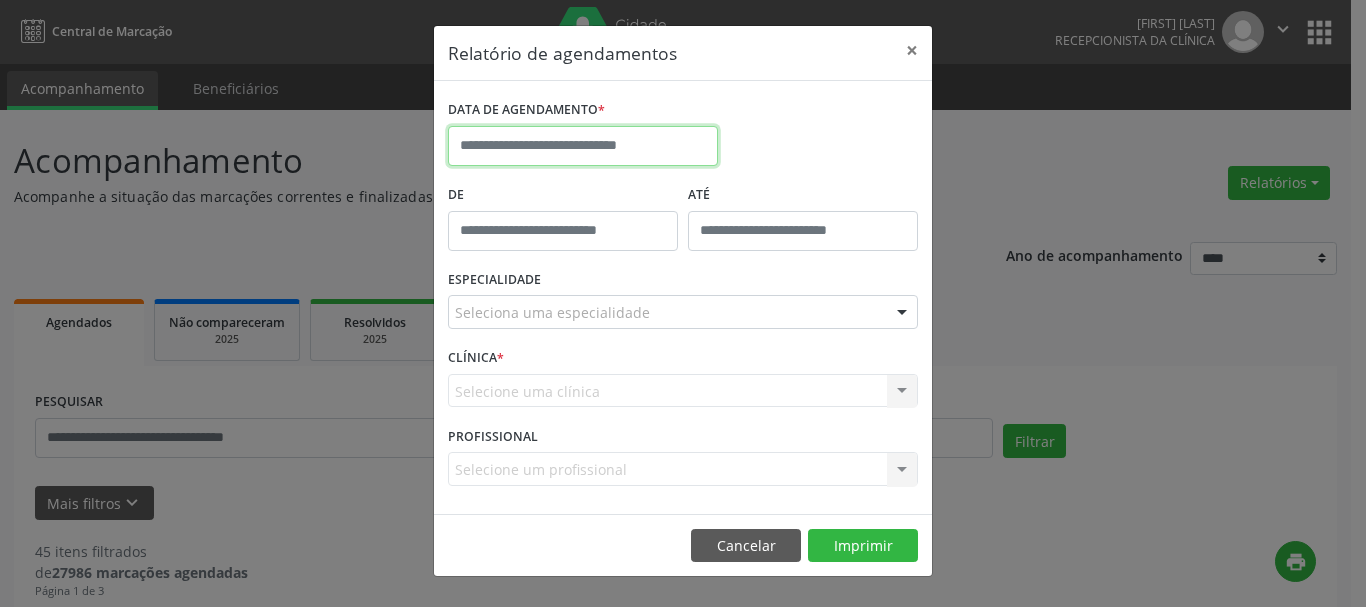 click at bounding box center [583, 146] 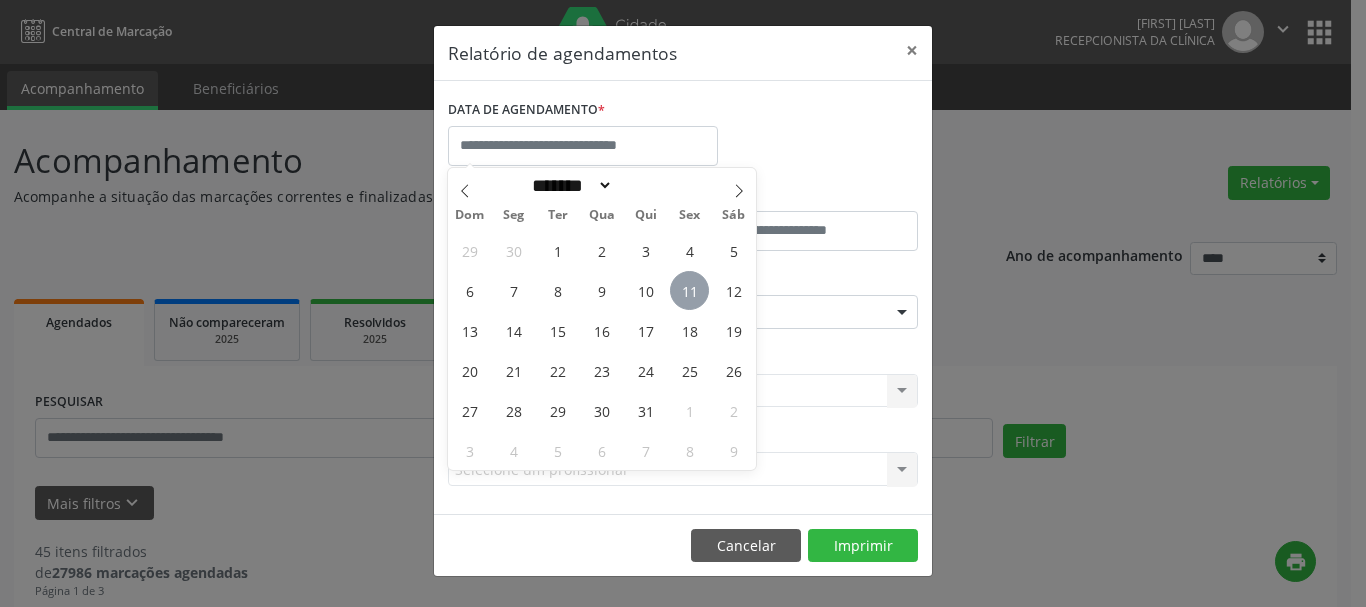 click on "11" at bounding box center [689, 290] 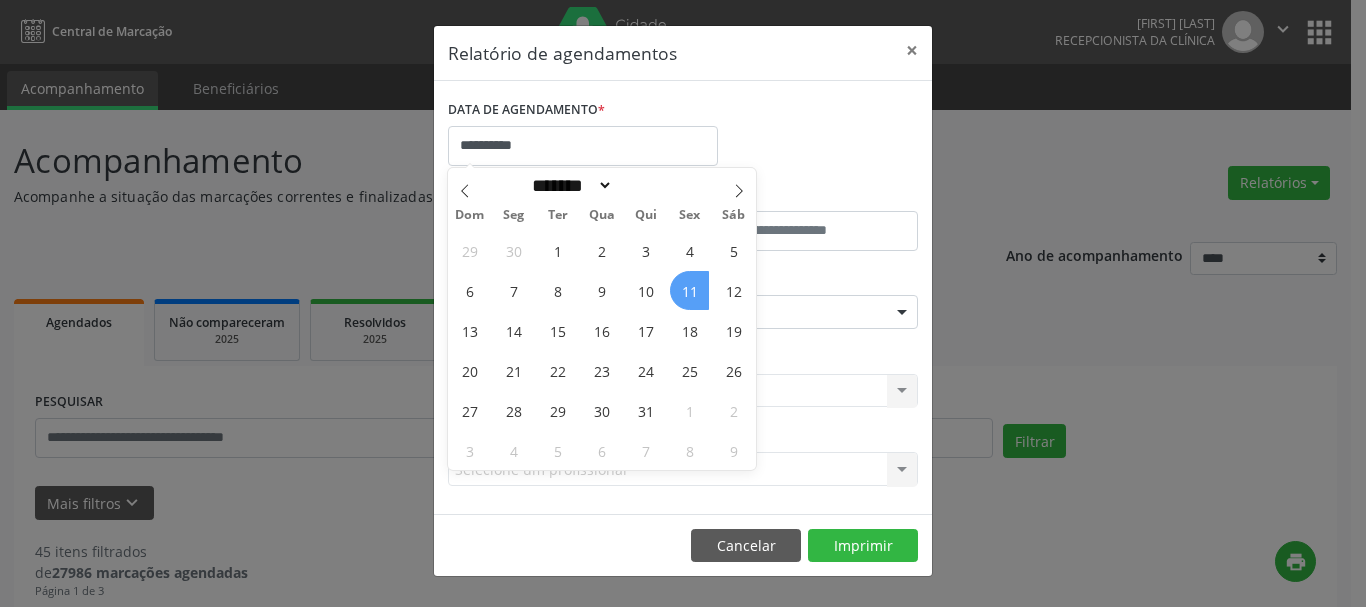 click on "11" at bounding box center (689, 290) 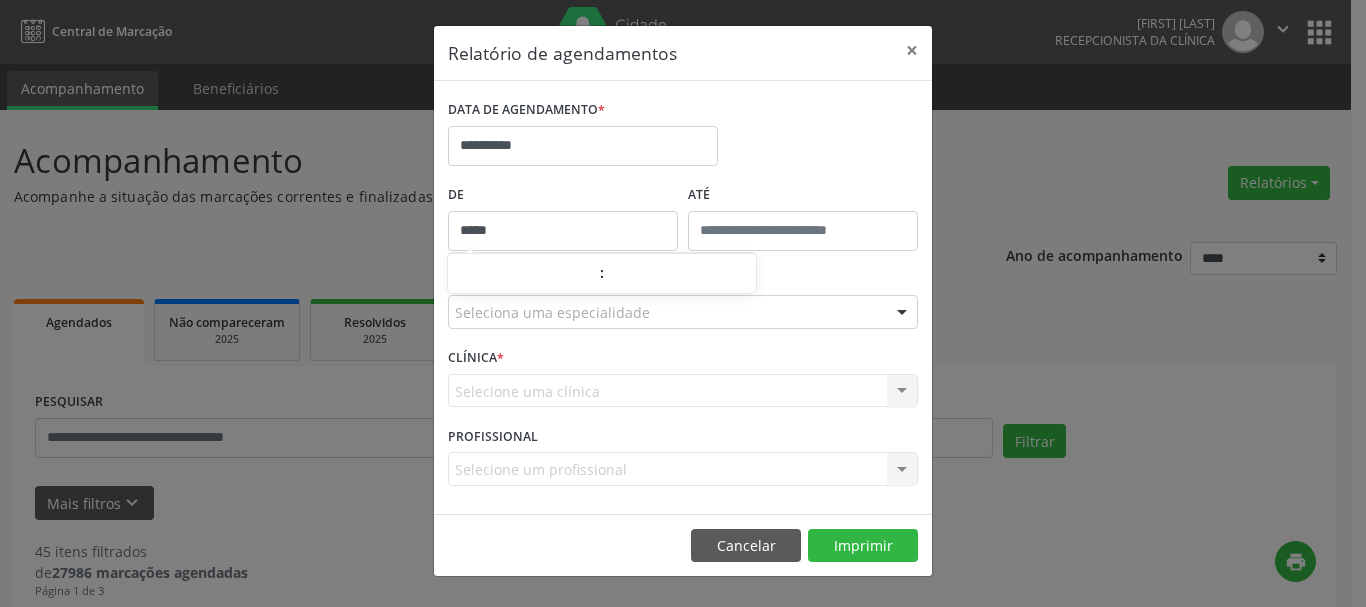 click on "*****" at bounding box center (563, 231) 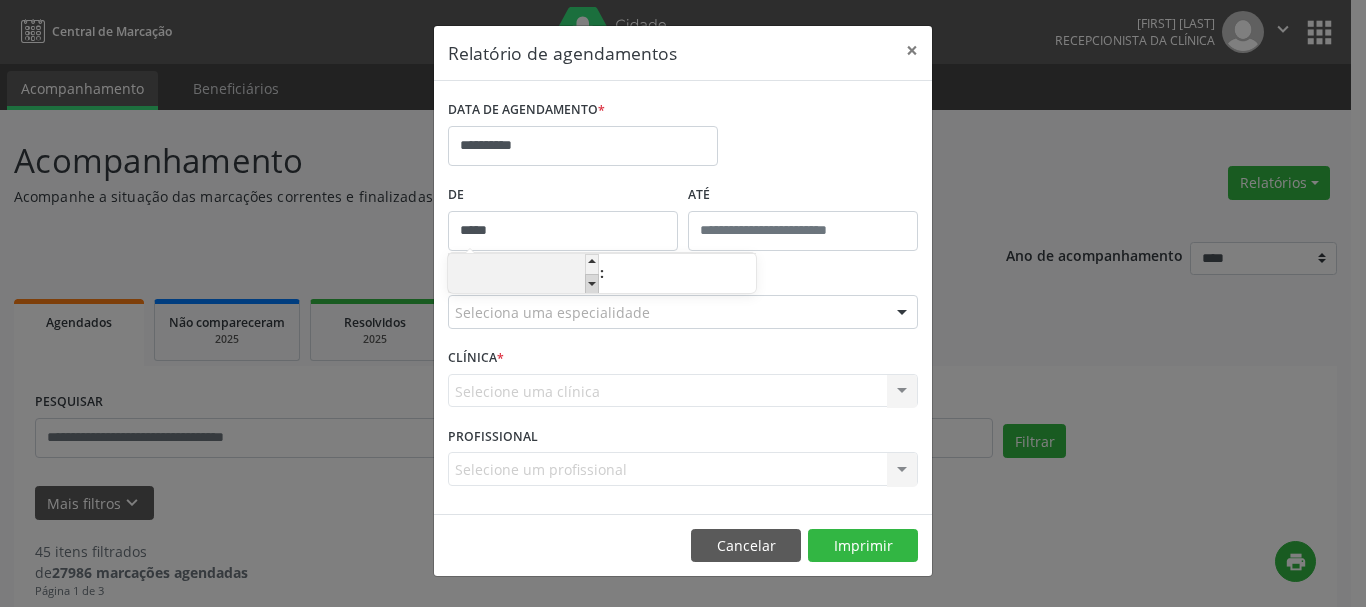 click at bounding box center (592, 284) 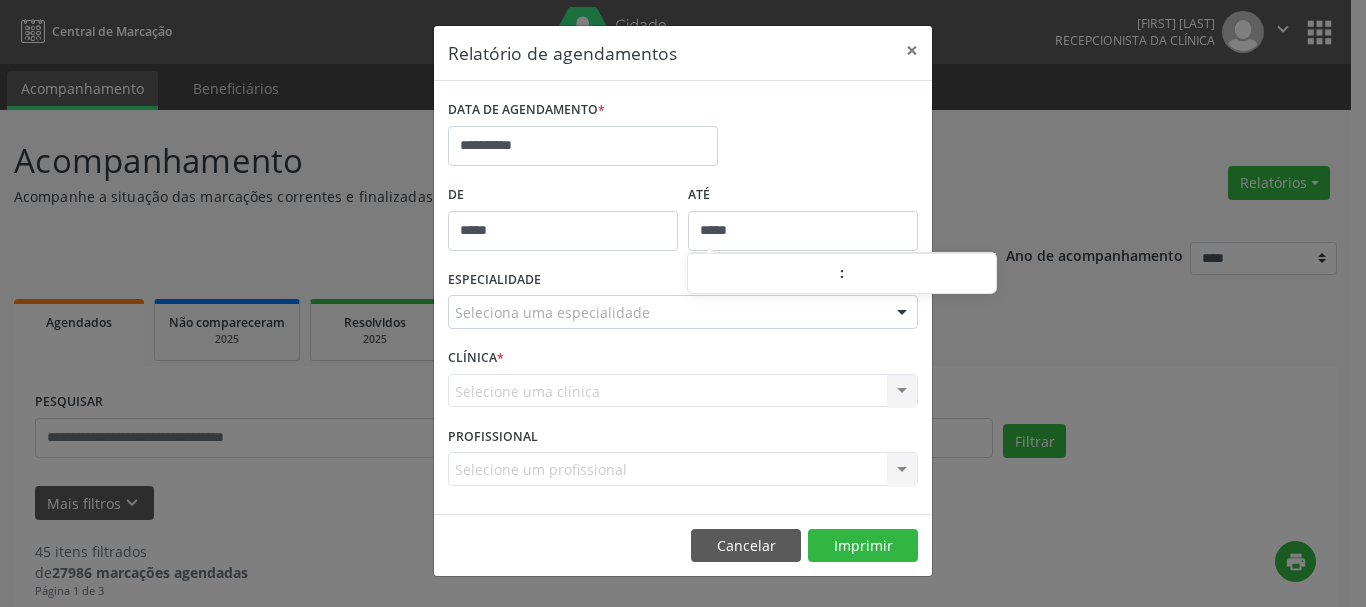 click on "*****" at bounding box center [803, 231] 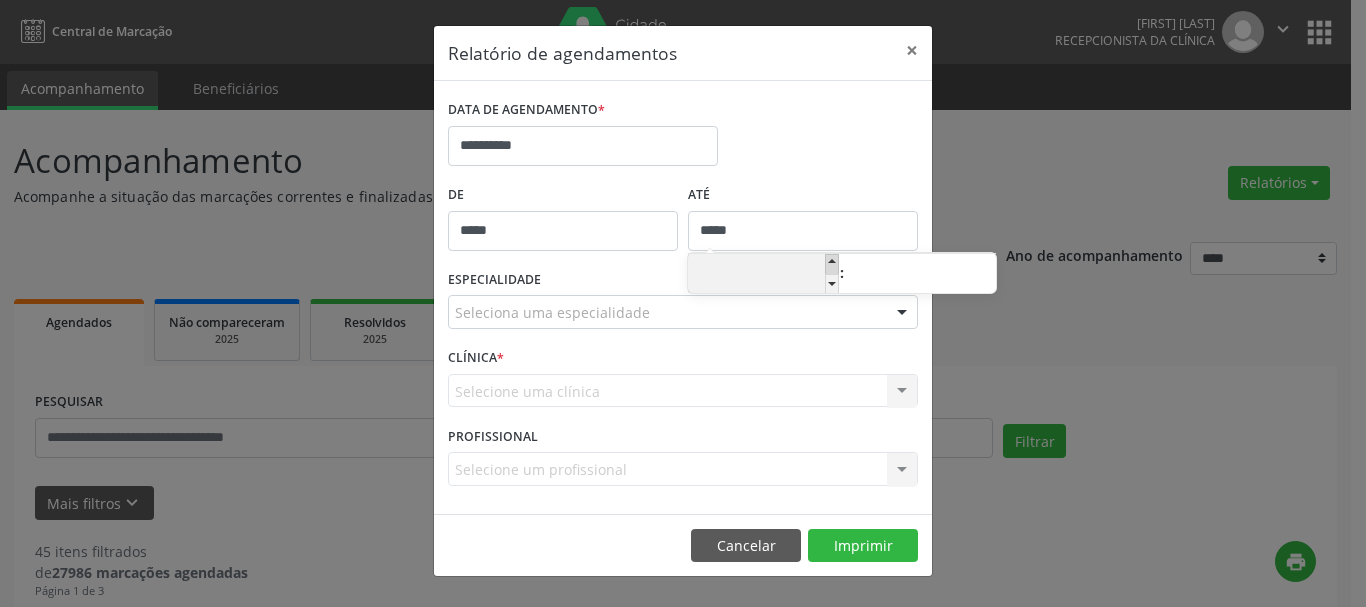 click at bounding box center (832, 264) 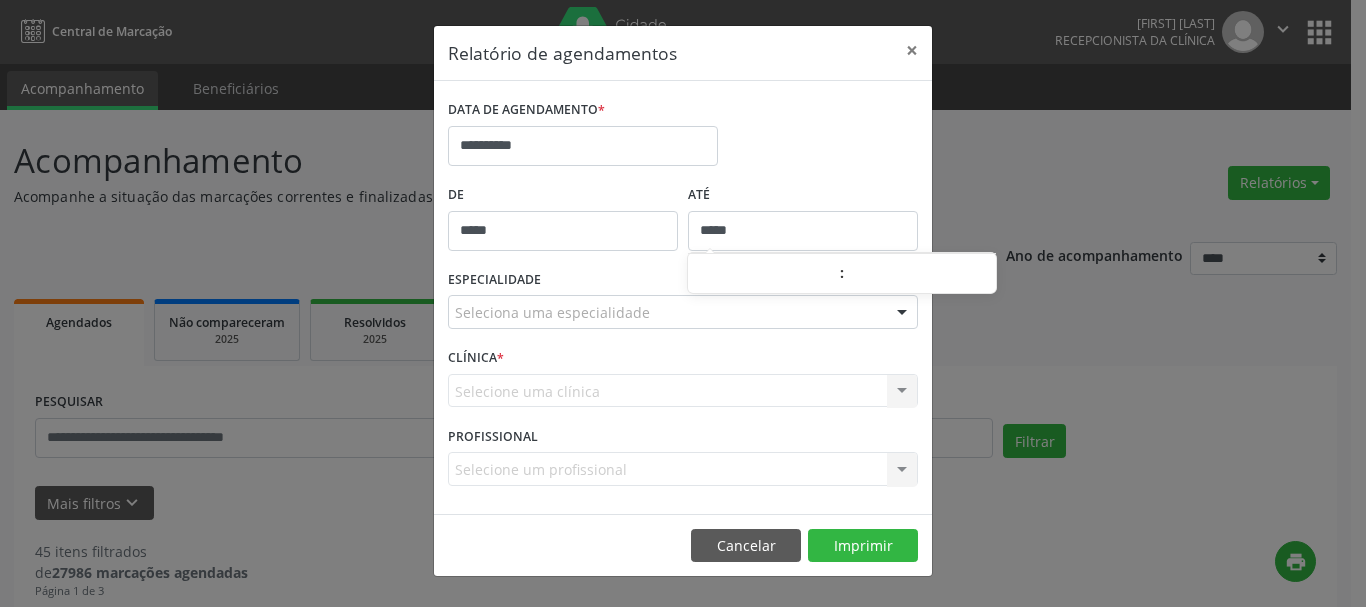 click on "Seleciona uma especialidade" at bounding box center (683, 312) 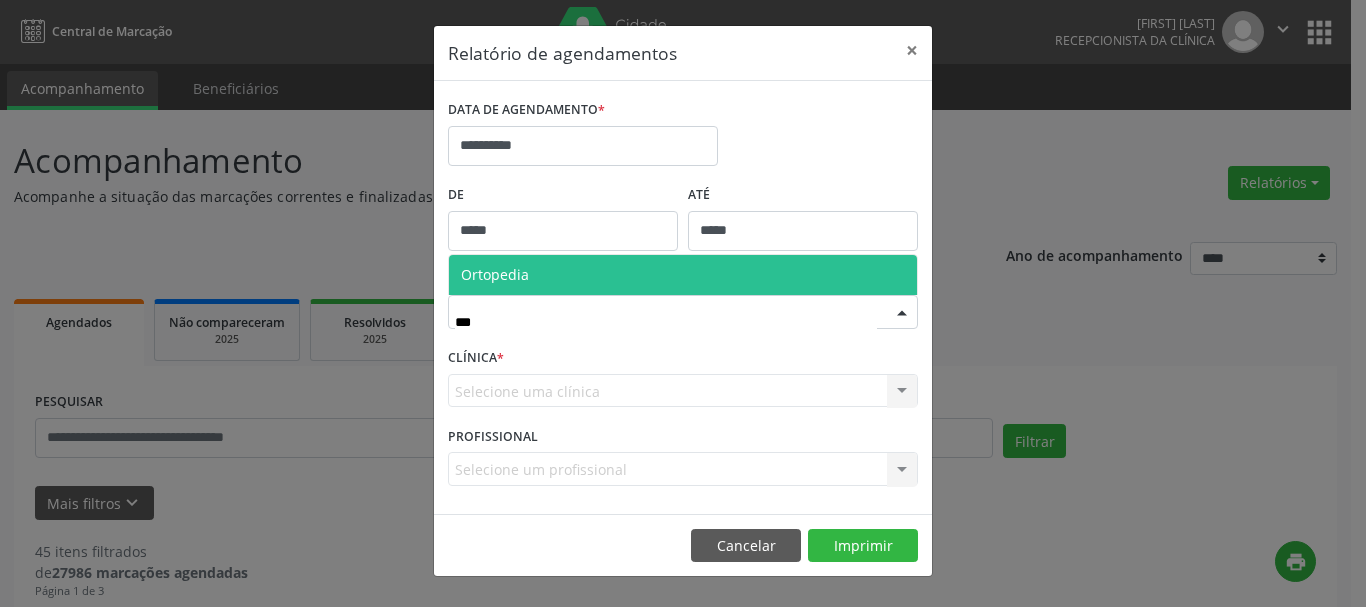 type on "****" 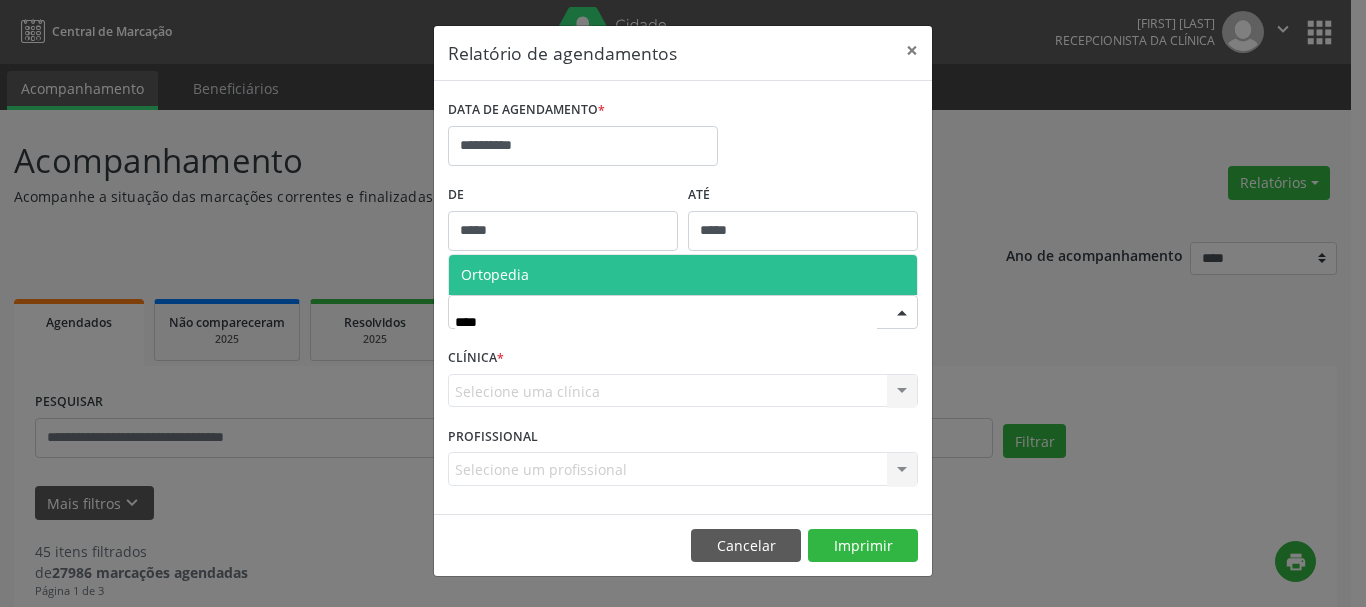 click on "Ortopedia" at bounding box center (683, 275) 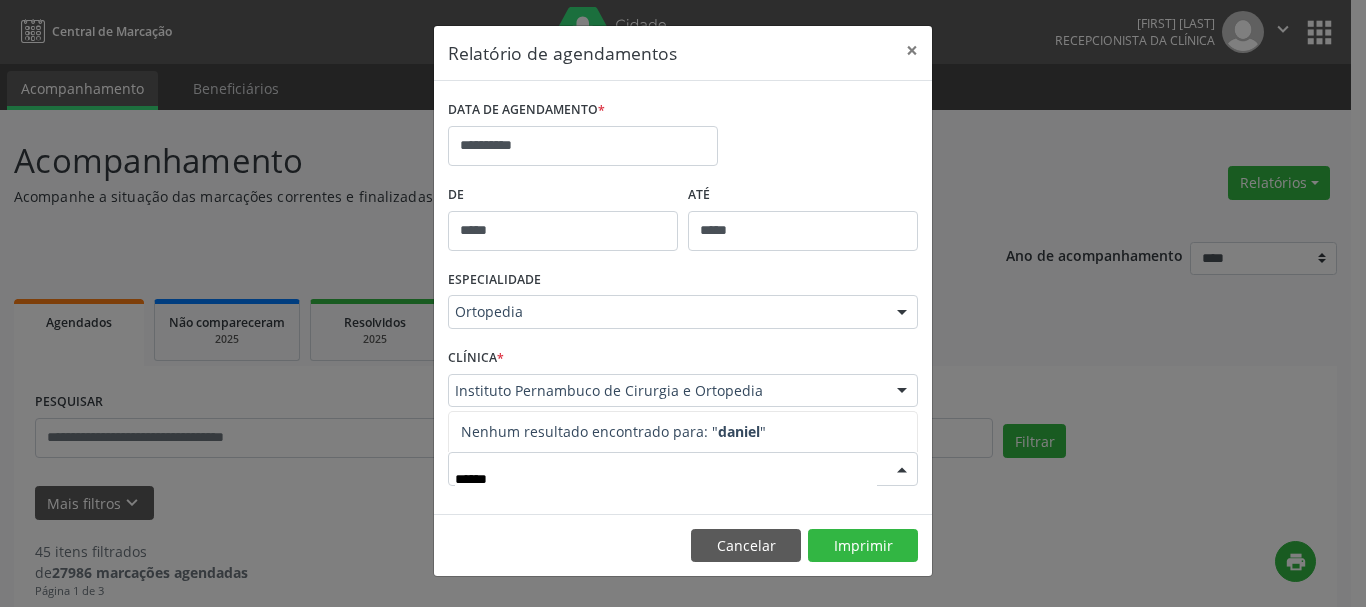 type on "**********" 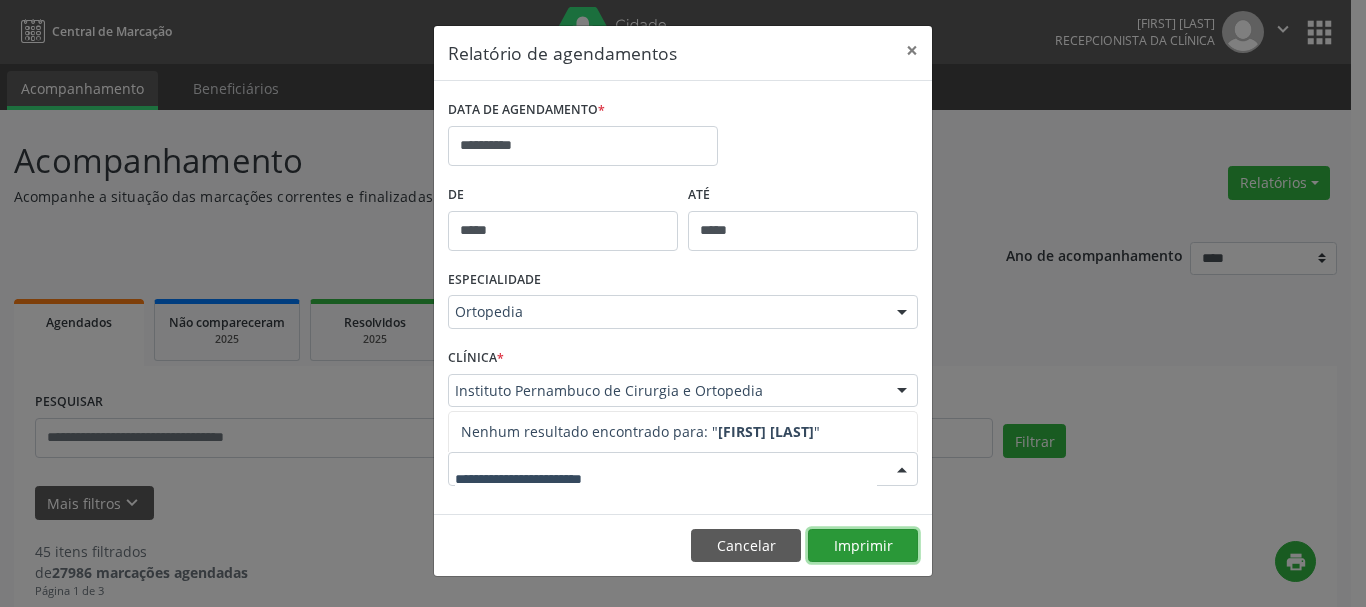 click on "Imprimir" at bounding box center [863, 546] 